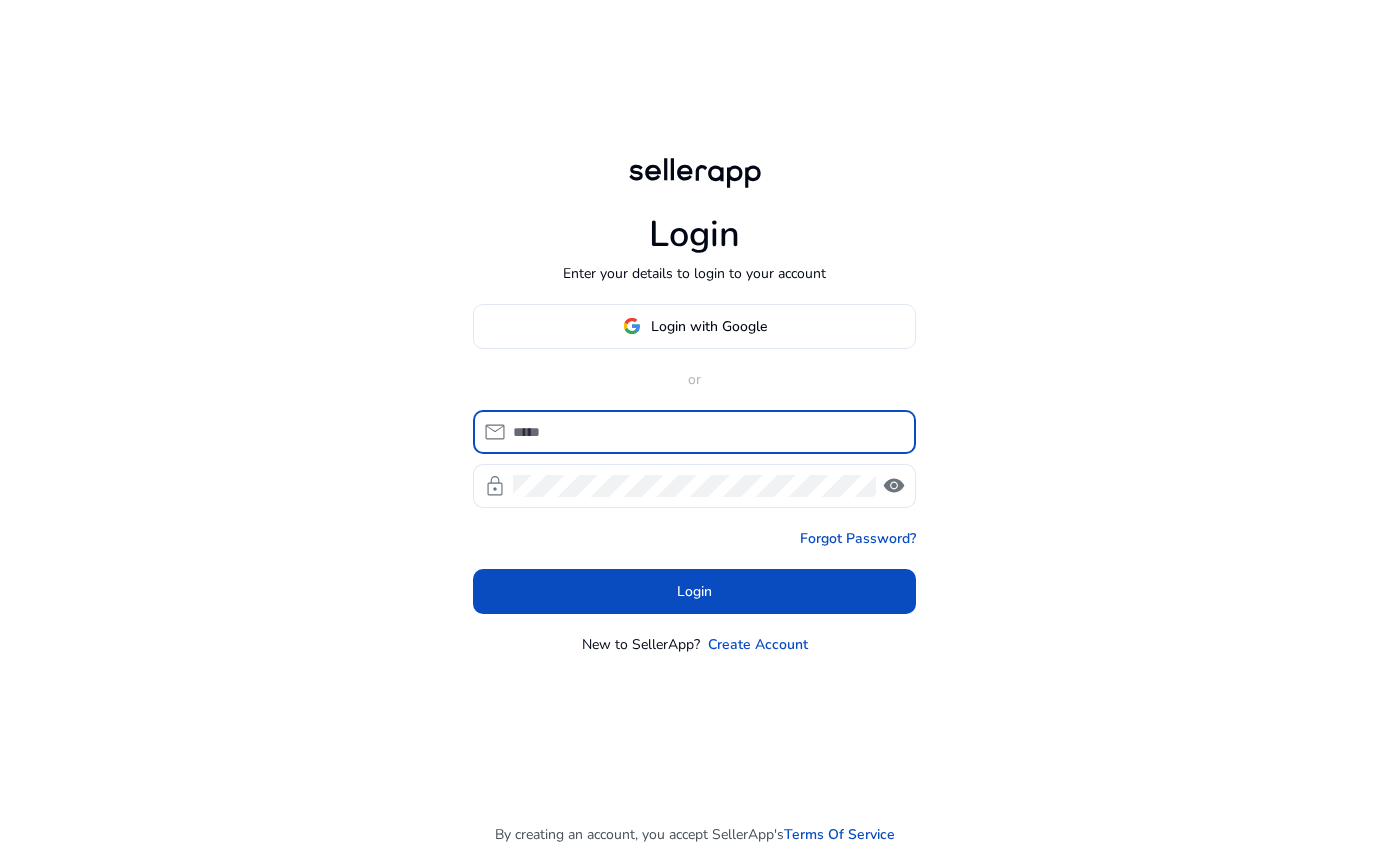 scroll, scrollTop: 0, scrollLeft: 0, axis: both 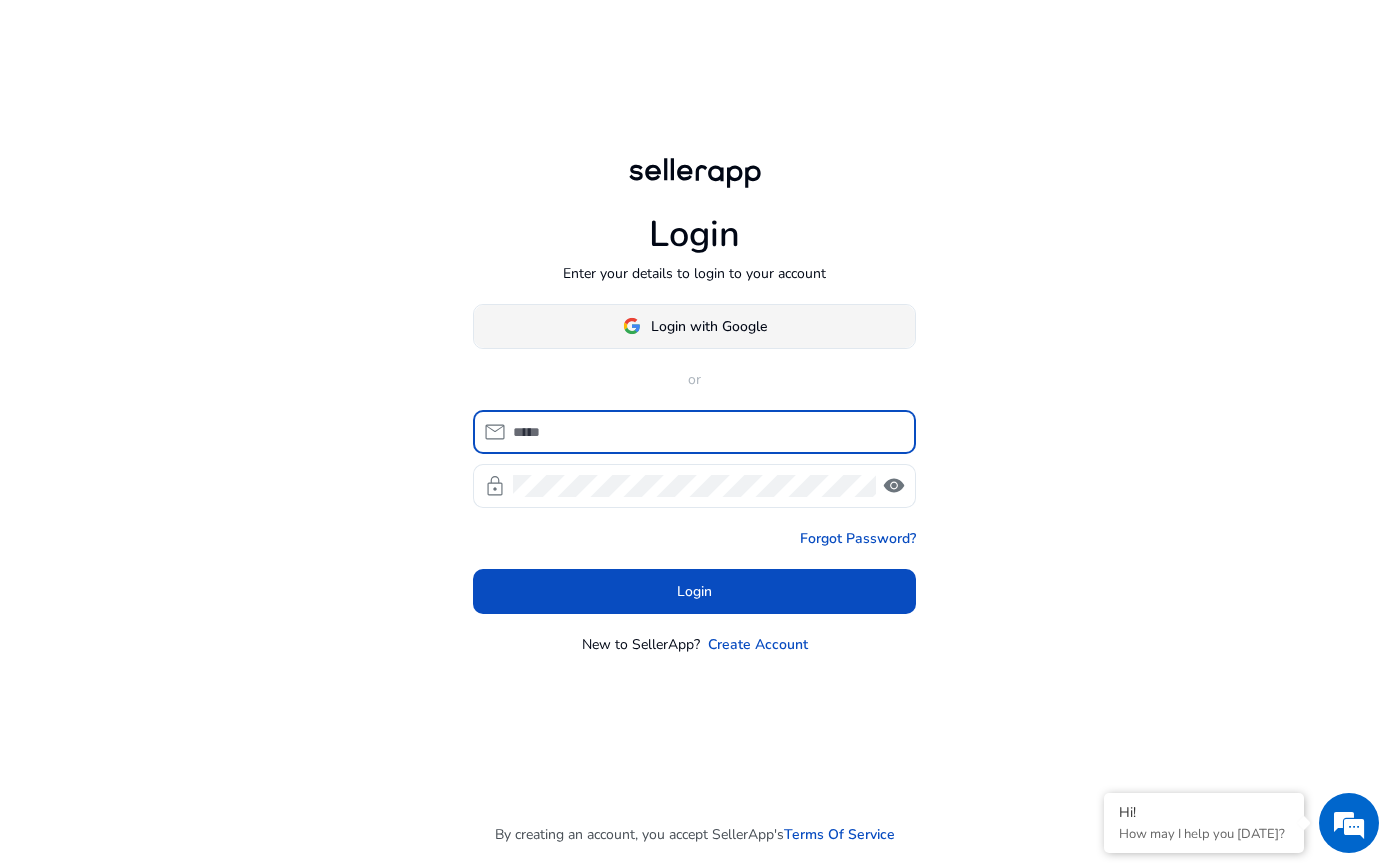 click 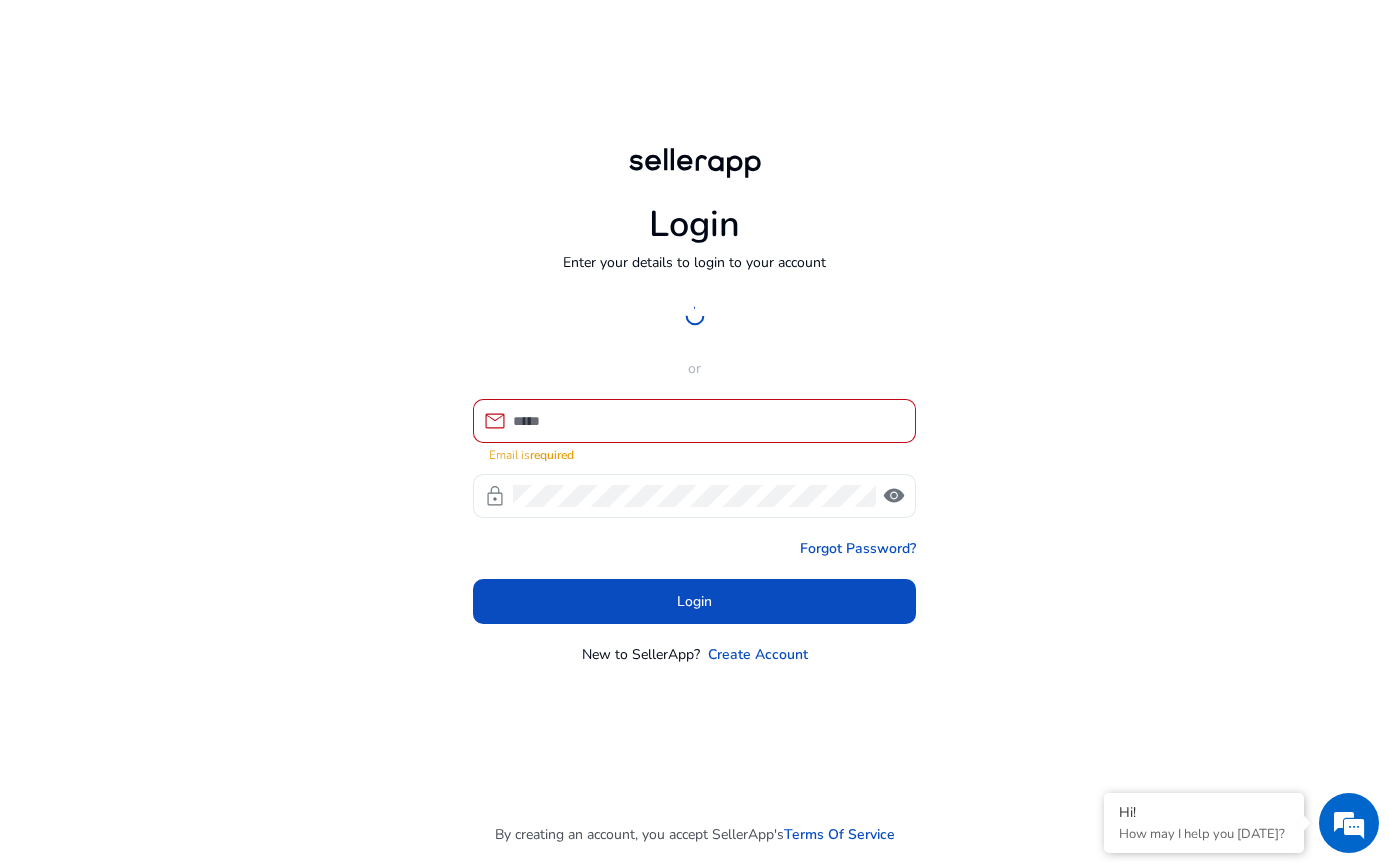 click 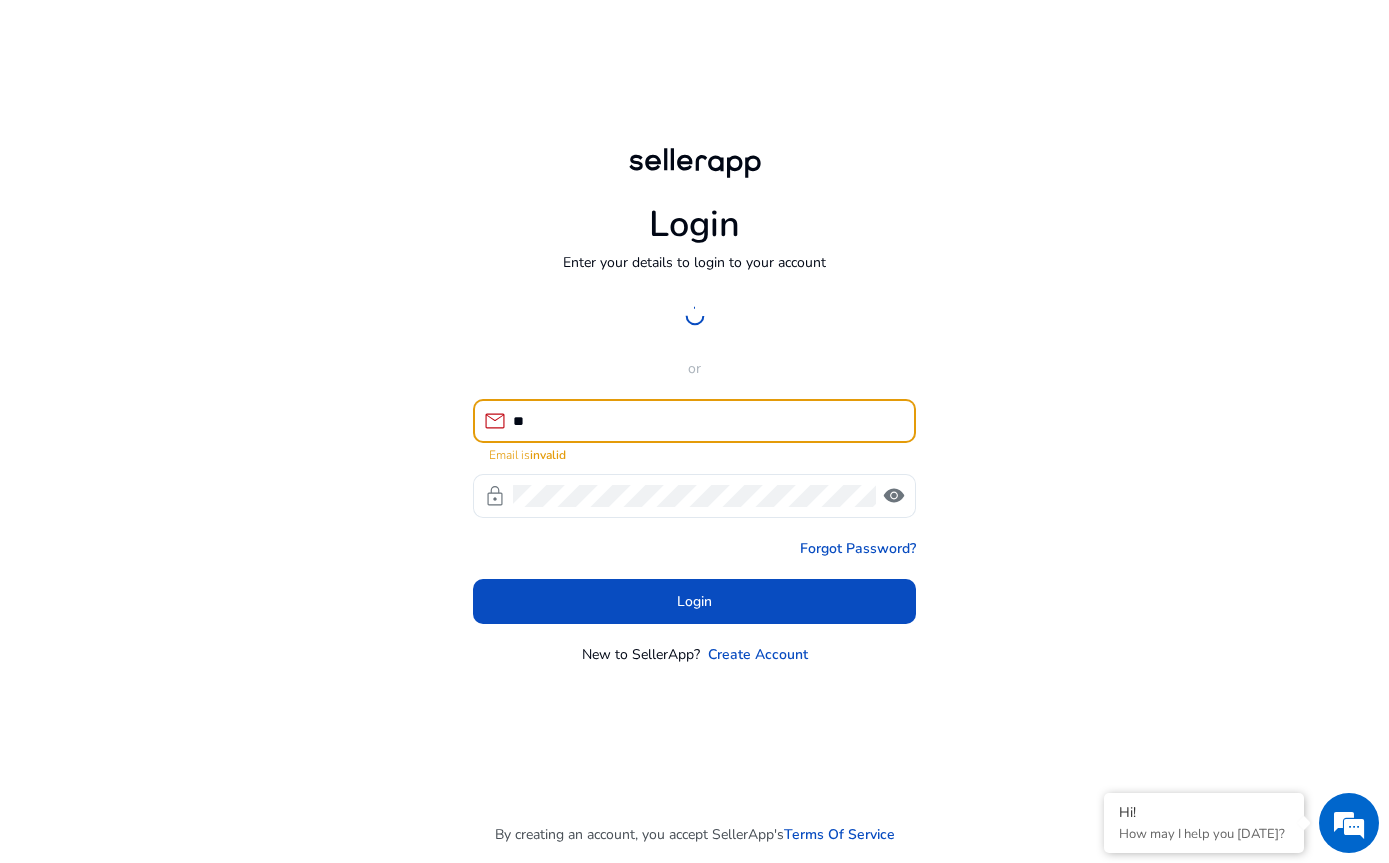 type on "**" 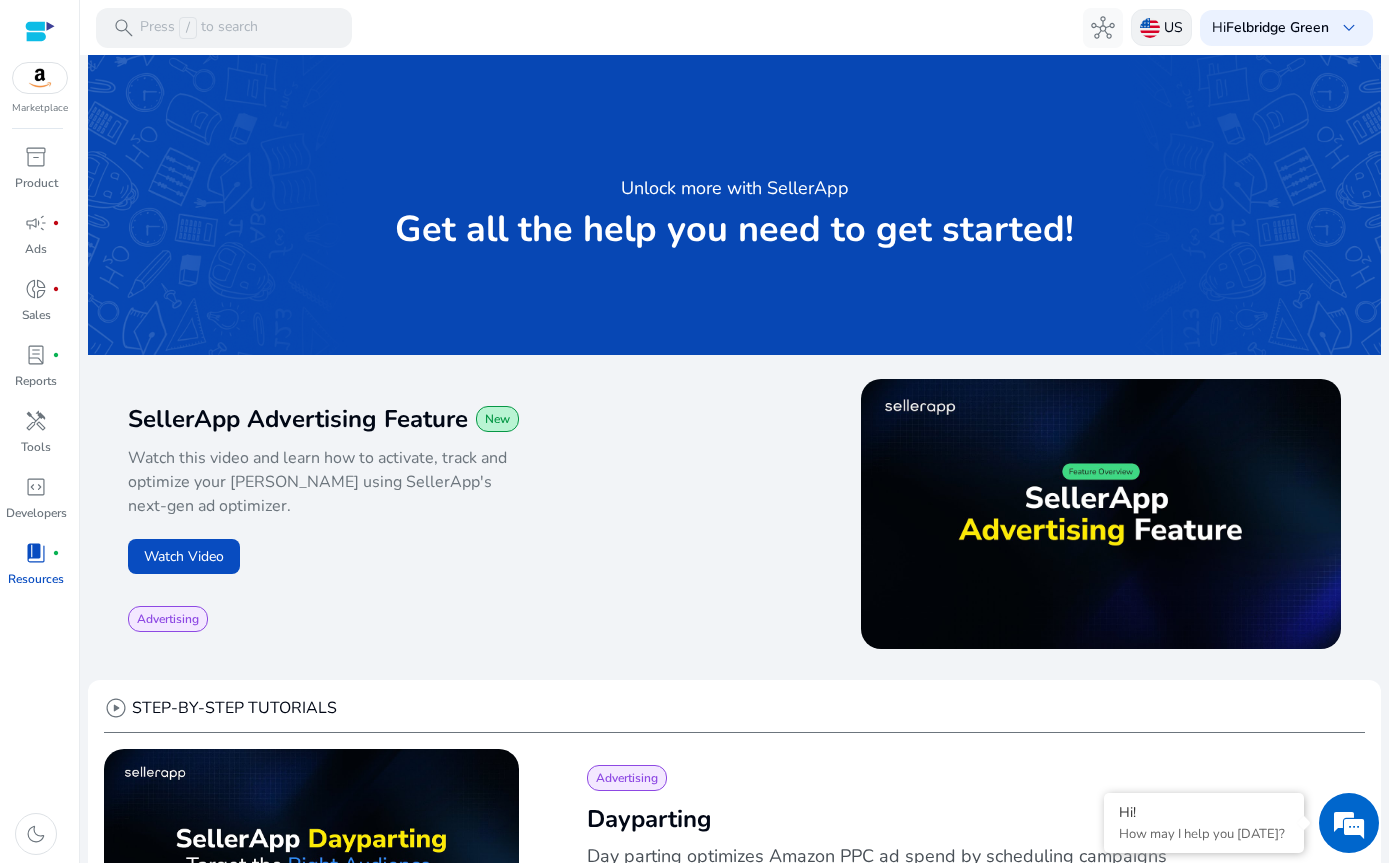 click at bounding box center [1150, 28] 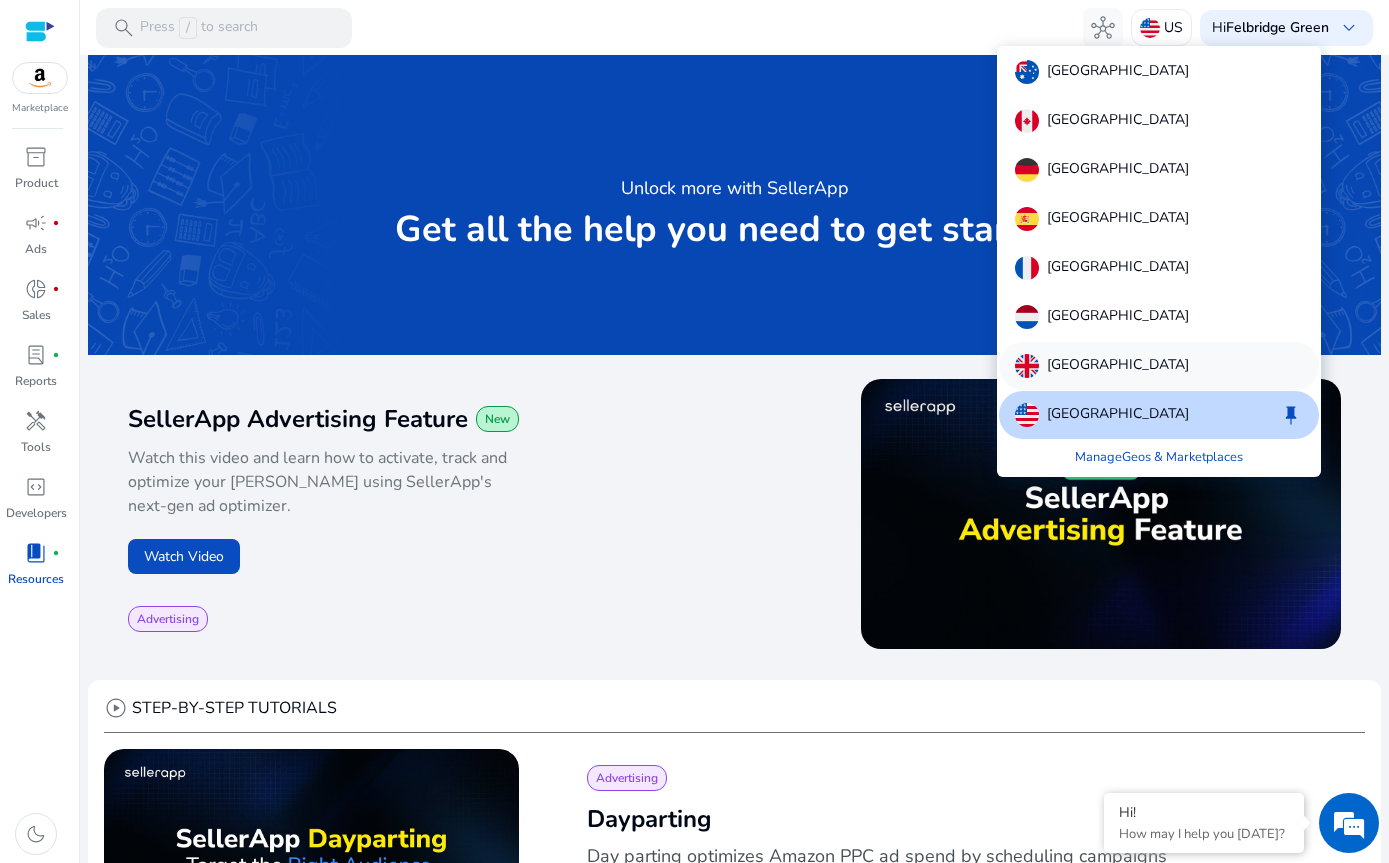 click on "[GEOGRAPHIC_DATA]" at bounding box center [1118, 366] 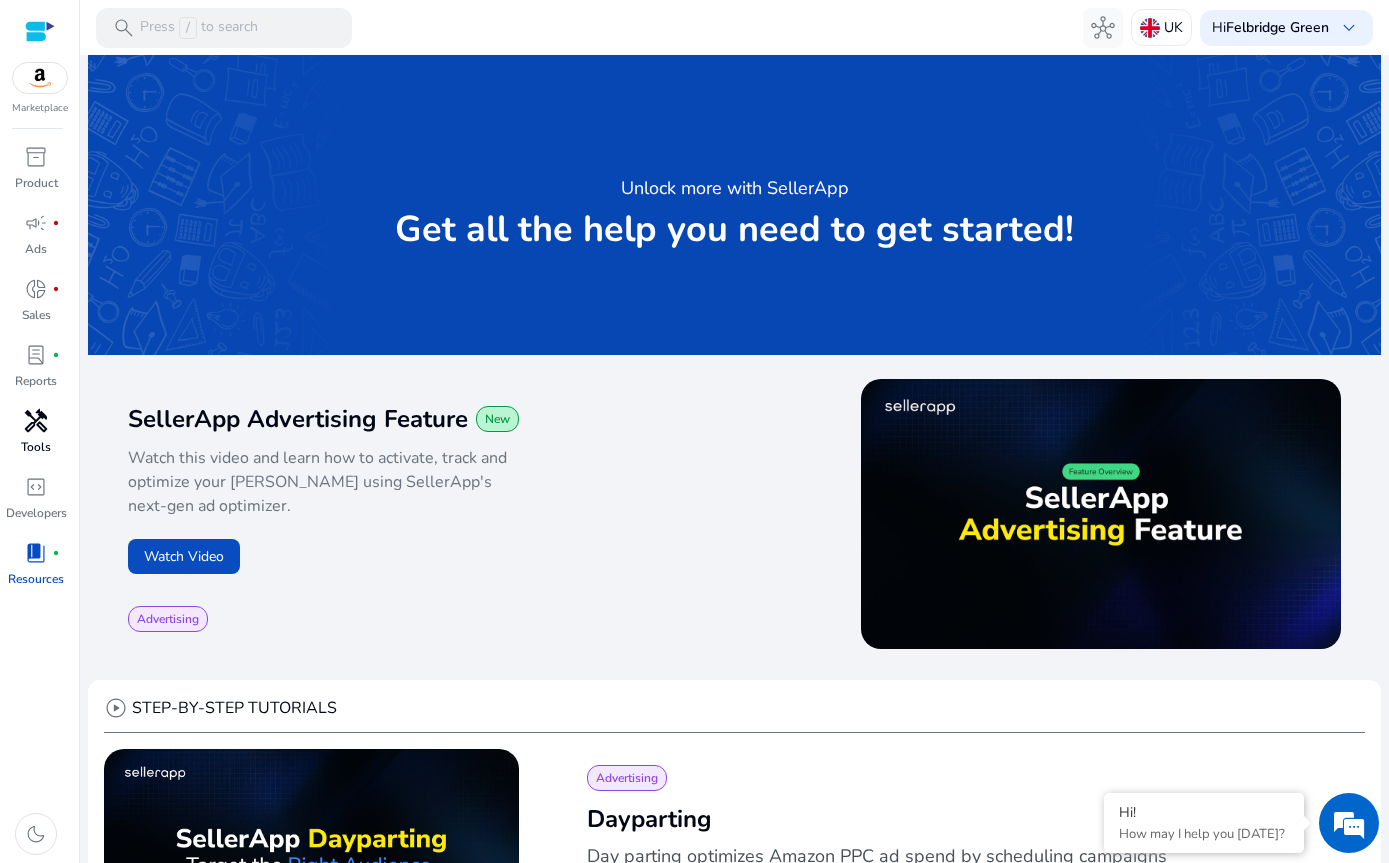 click on "handyman" at bounding box center (36, 421) 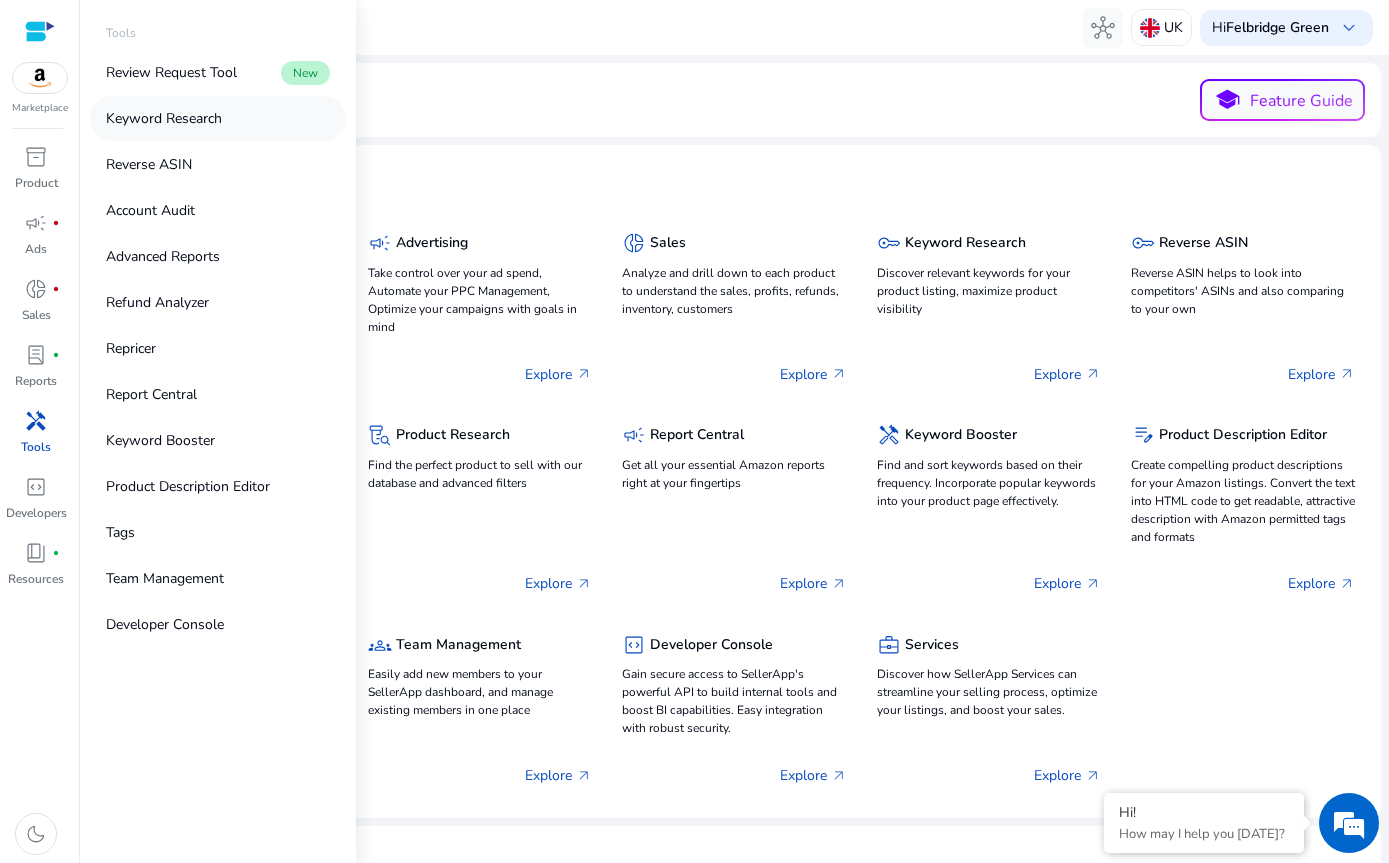 click on "Keyword Research" at bounding box center [164, 118] 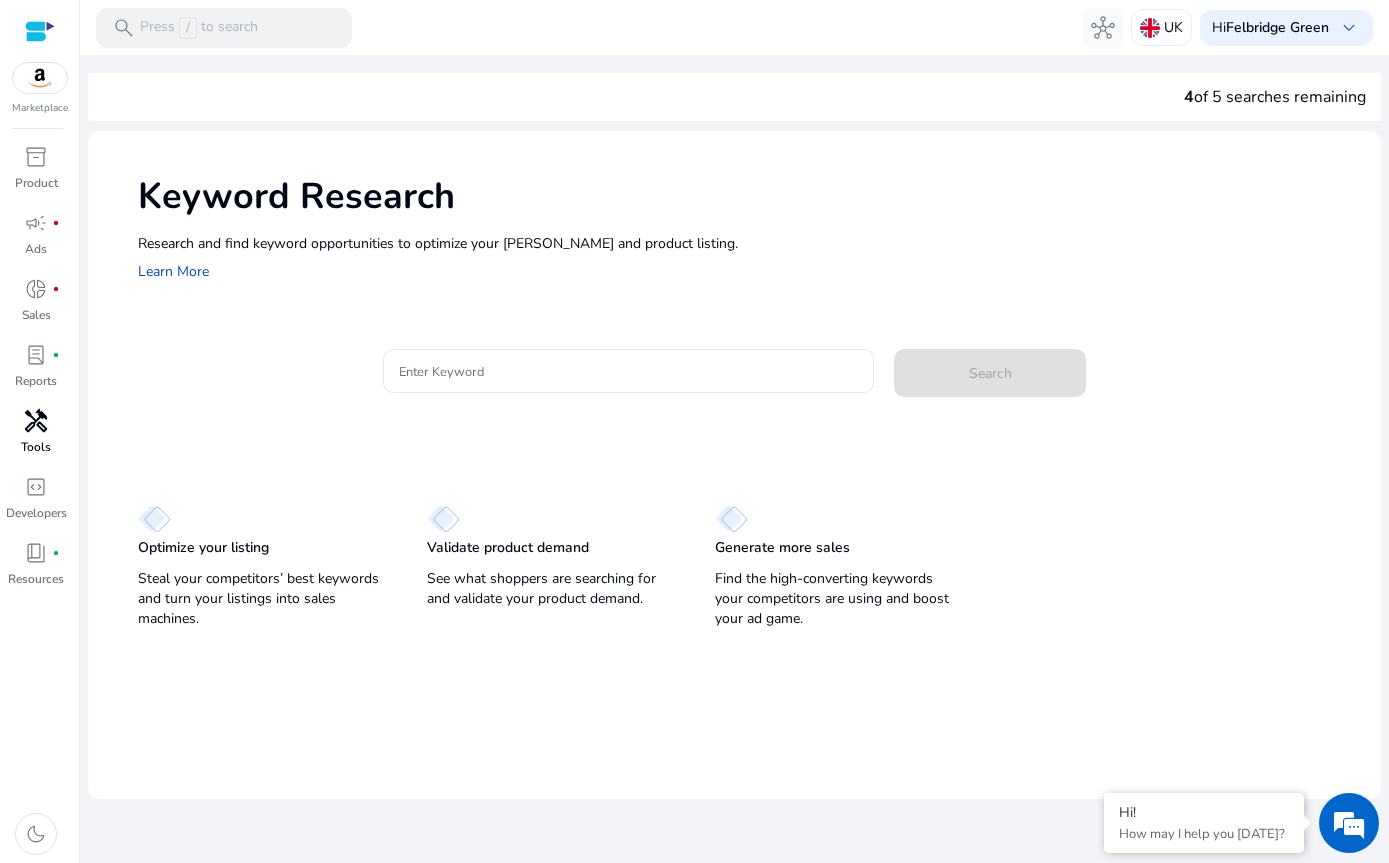 click on "Keyword Research  Research and find keyword opportunities to optimize your ad campaigns and product listing.    Learn More Enter Keyword  Search
Optimize your listing   Steal your competitors’ best keywords and turn your listings into sales machines.   Validate product demand   See what shoppers are searching for and validate your product demand.   Generate more sales   Find the high-converting keywords your competitors are using and boost your ad game." 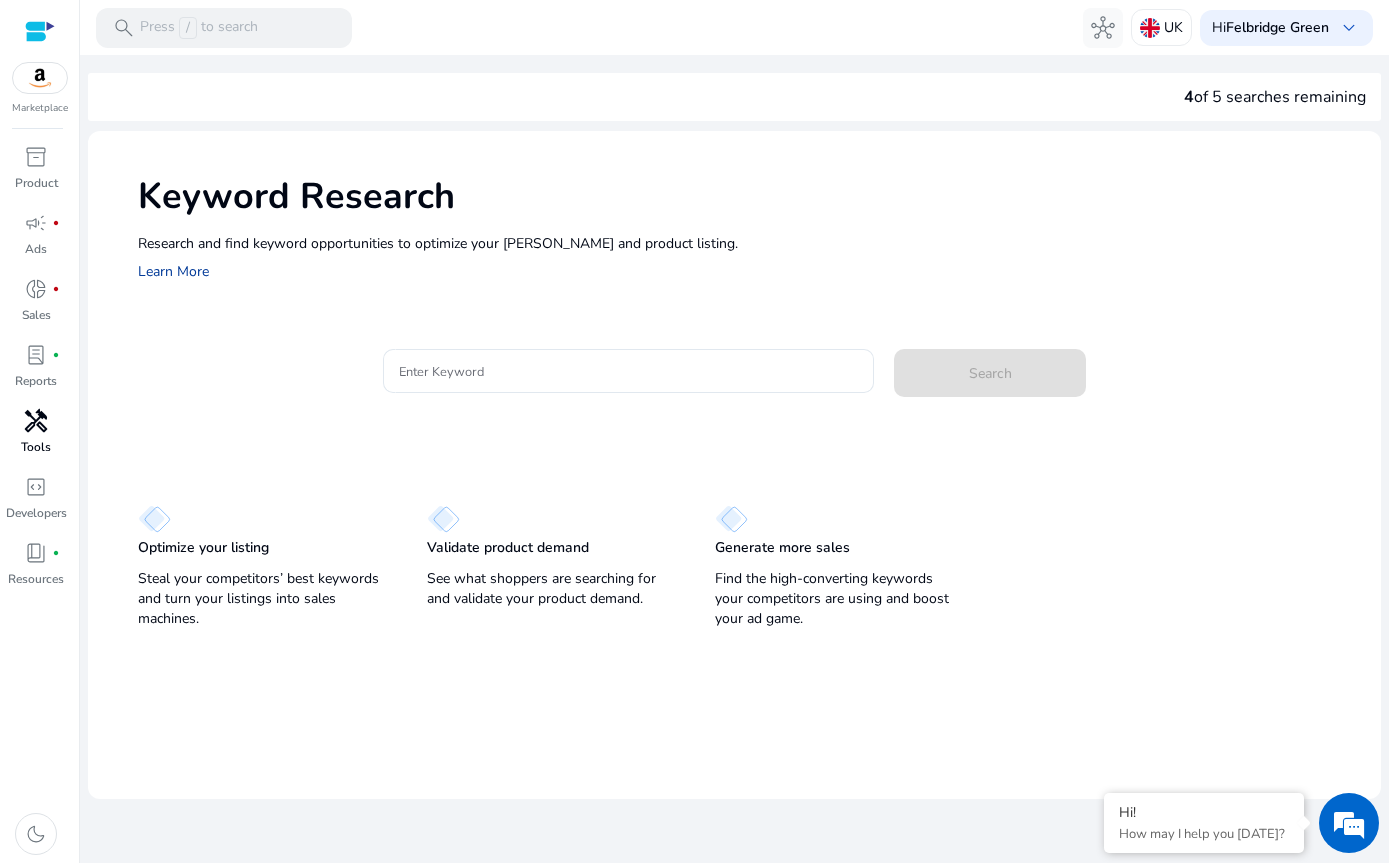click on "Learn More" 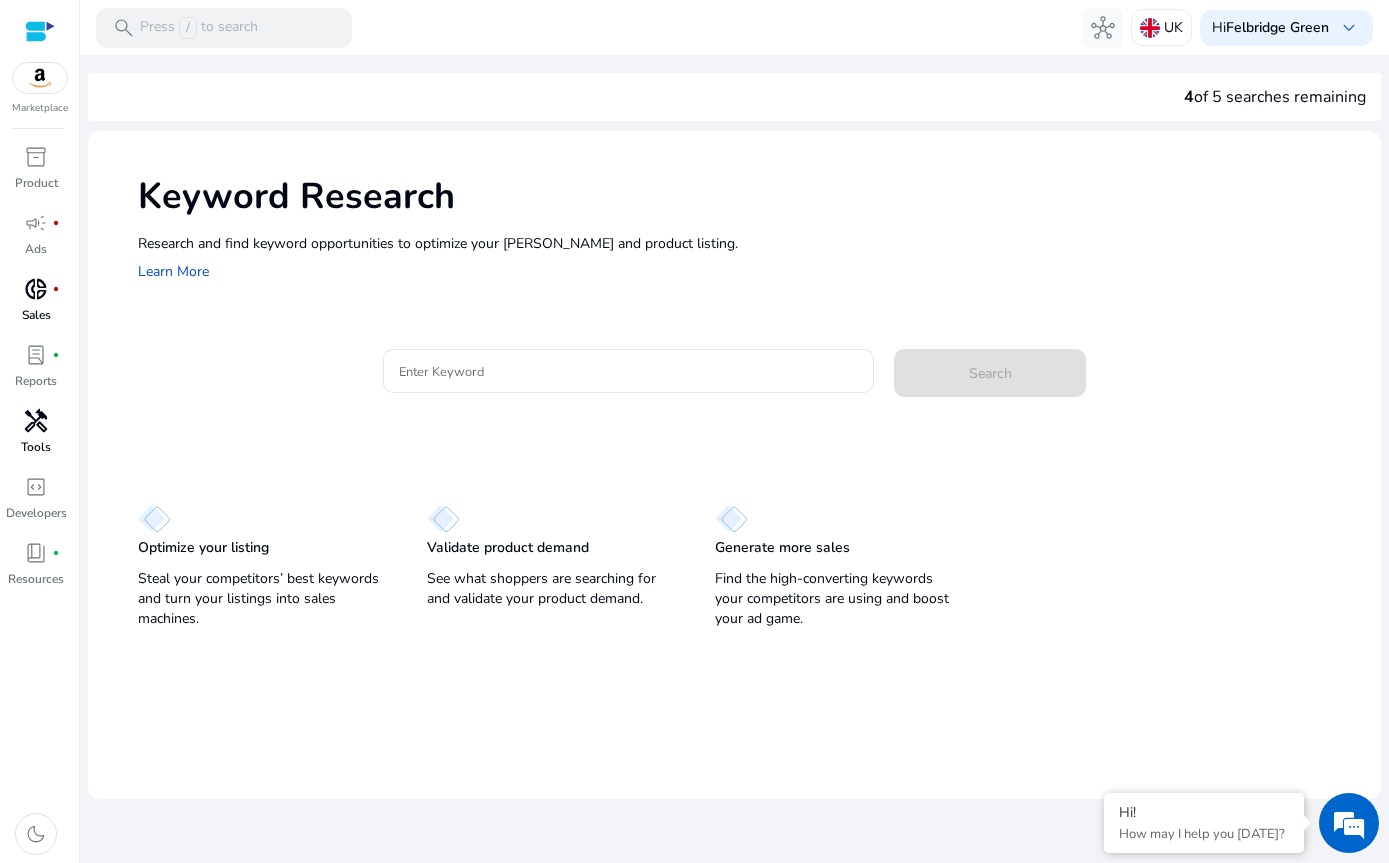 click on "donut_small" at bounding box center [36, 289] 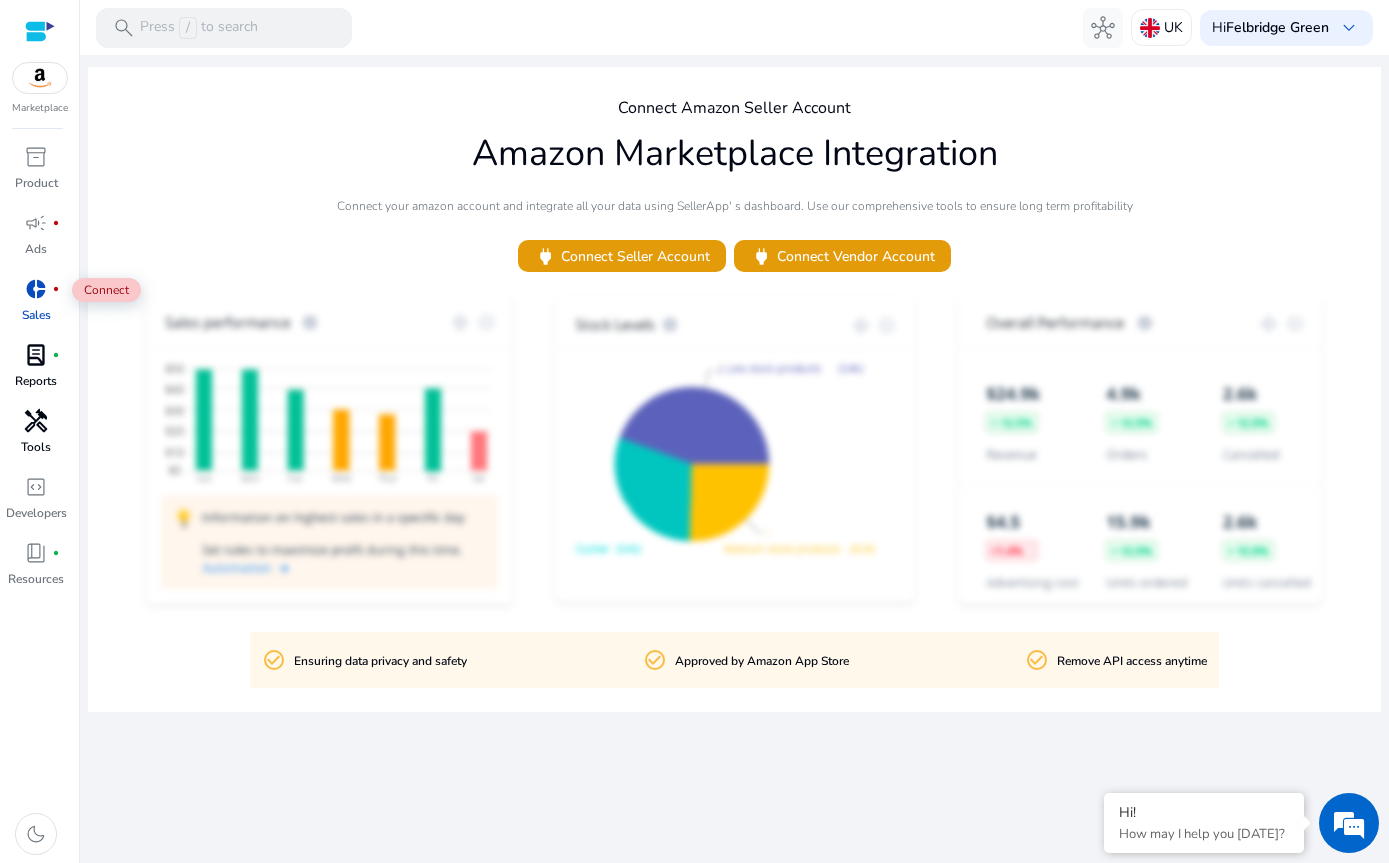 click on "lab_profile" at bounding box center (36, 355) 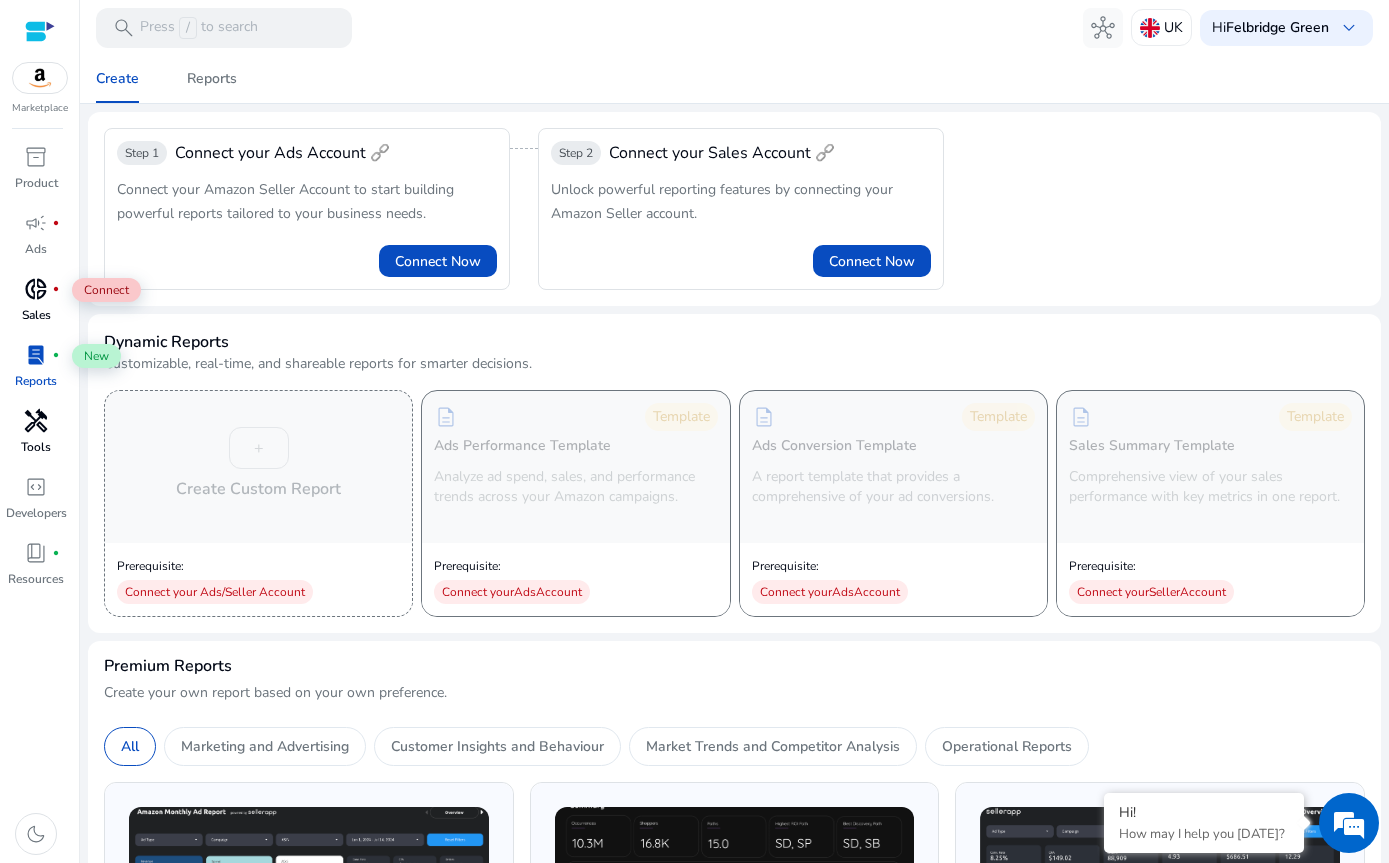 click on "handyman" at bounding box center (36, 421) 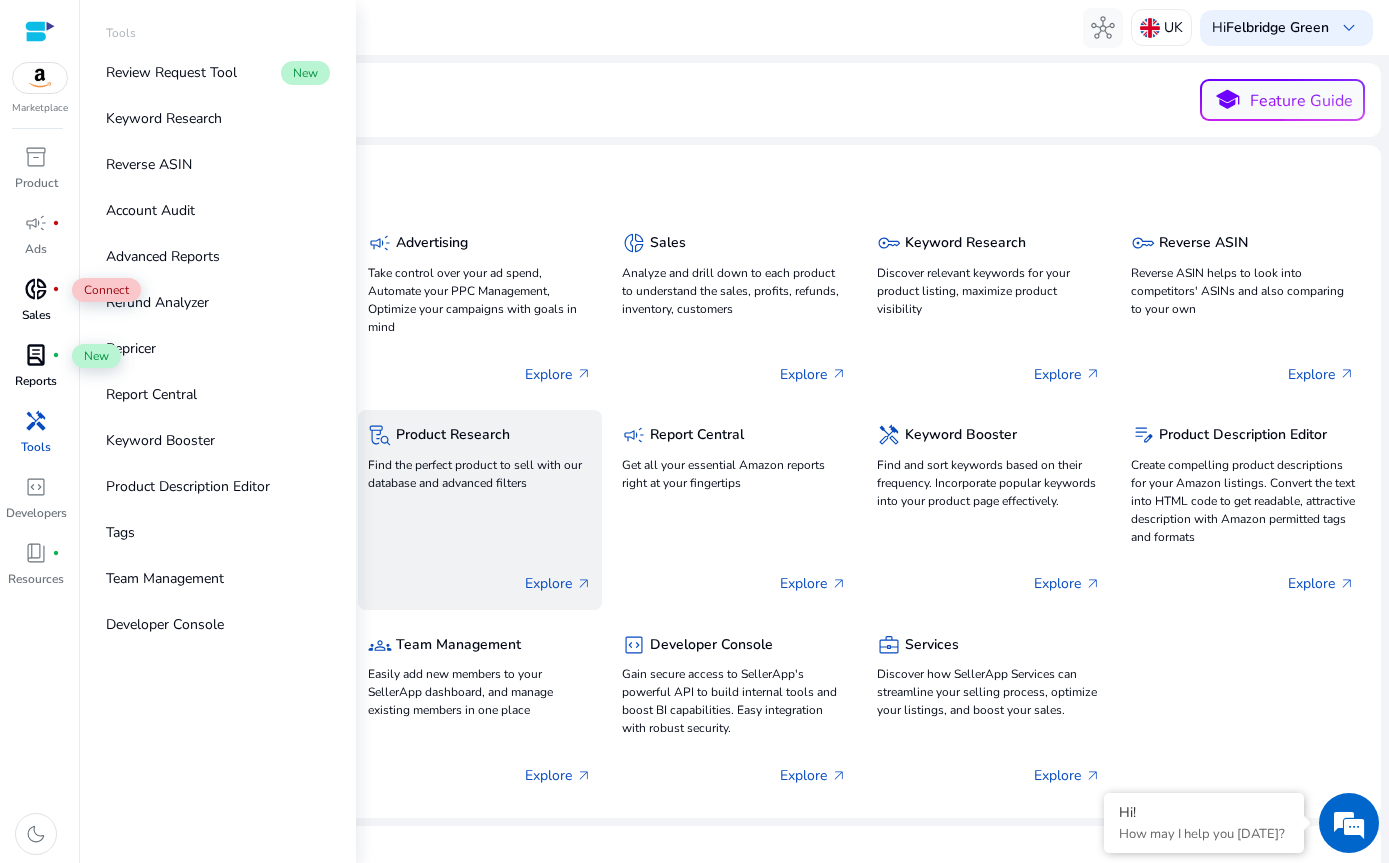 click on "Find the perfect product to sell with our database and advanced filters" 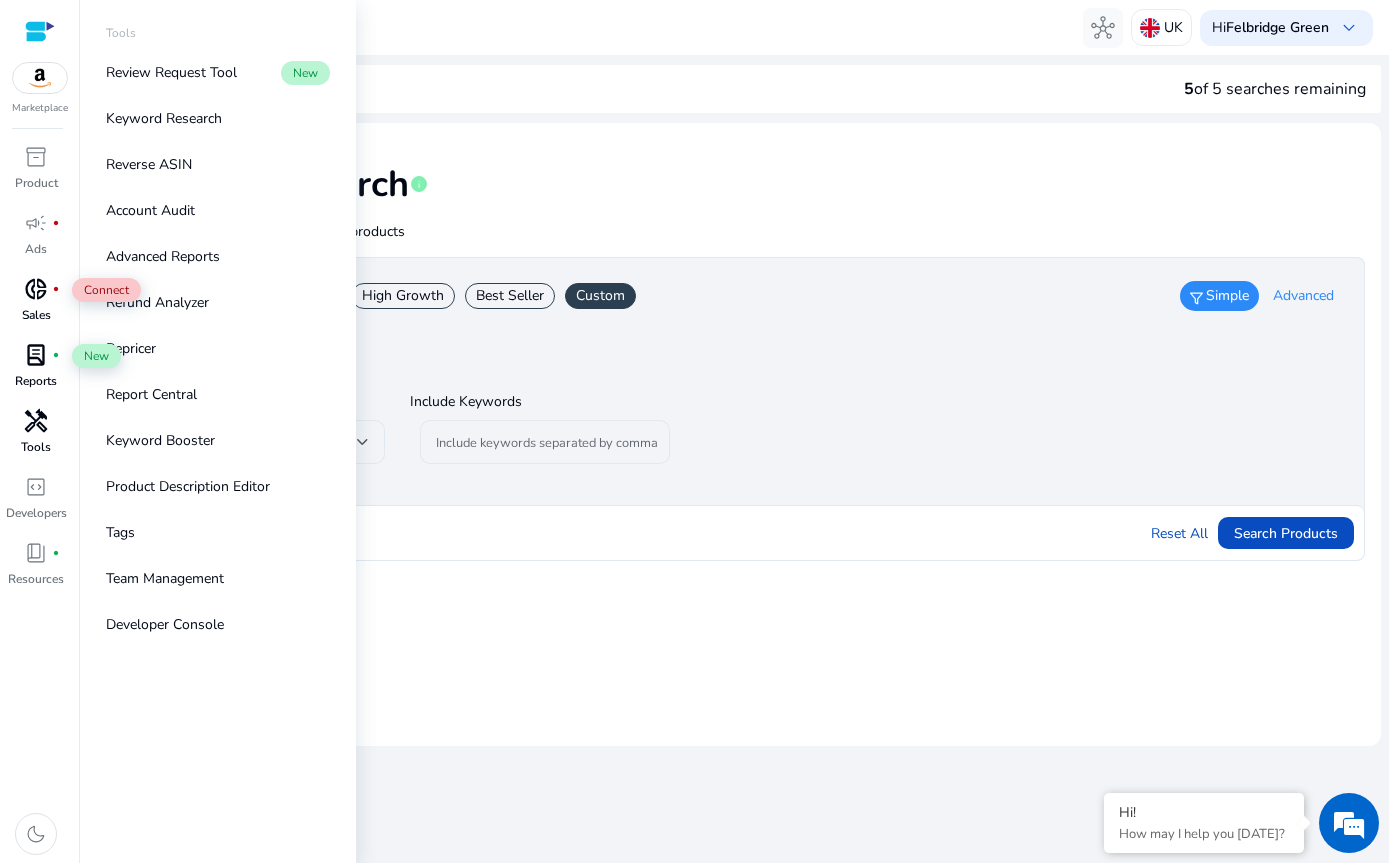 click on "Product Research   info   Search from an extensive database of products  Smart Filters  Low Competition   High Growth   Best Seller   Custom
Simple Advanced Filters Category Search Category  Include Keywords  Include keywords separated by comma Category Search Category Ratings  0   5   Review Count  Min Max Weight Min Max  Opportunity Score   info   0   100  BSR Min Max  Sales rank drop percentage  Sales Rank Drop Last 30 Days % Min % Max  Number of Sellers  Min Max  Price Range   £  Min  £  Max  Last Price Change  From To  Include Keyword Search  Include Keywords separated by comma  Exclude Keyword Search  Exclude Keywords separated by comma  Lightning Deals  All Yes No  Prime Eligible  Yes No  Reset All   Search Products" 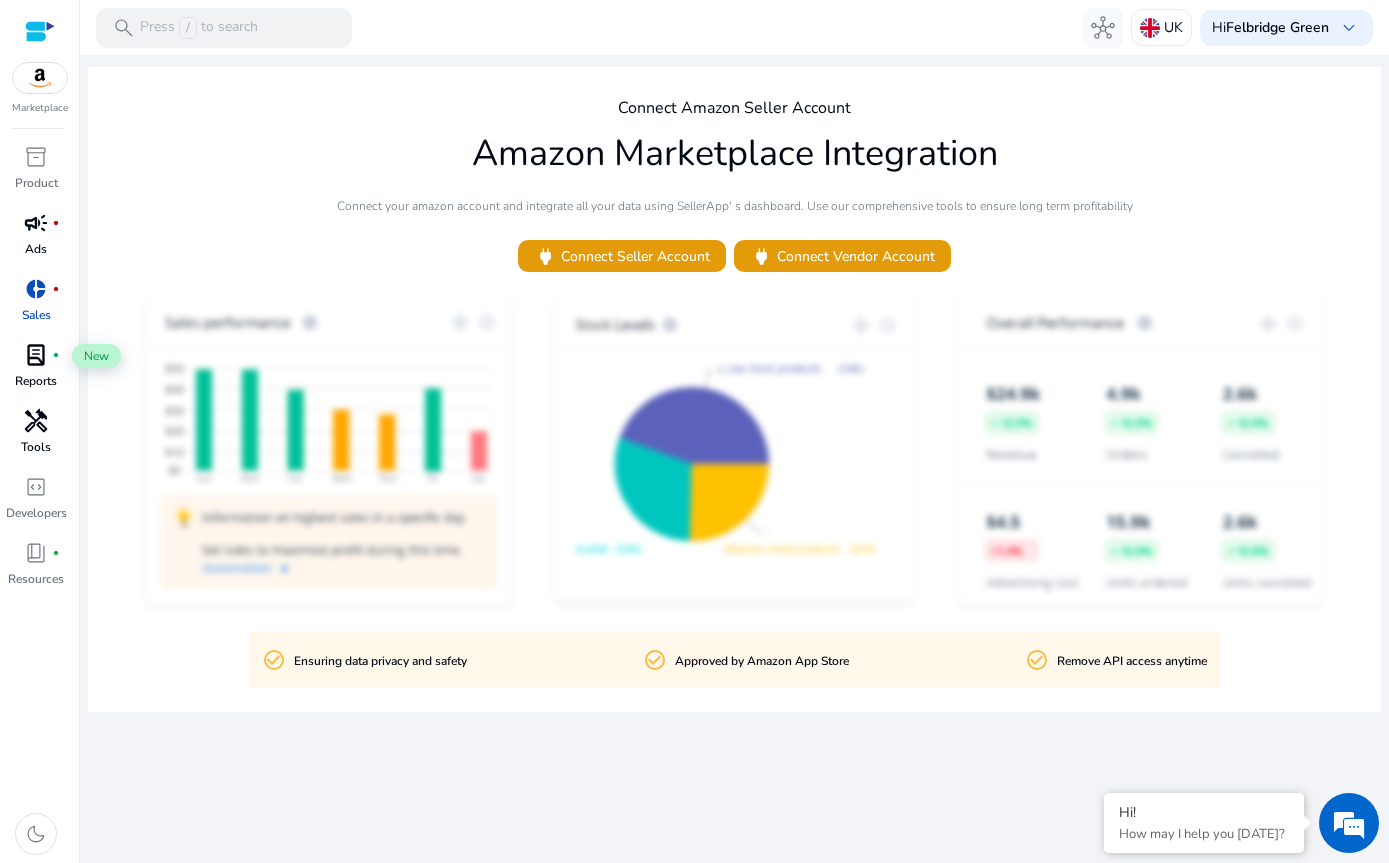 click on "campaign   fiber_manual_record" at bounding box center (36, 223) 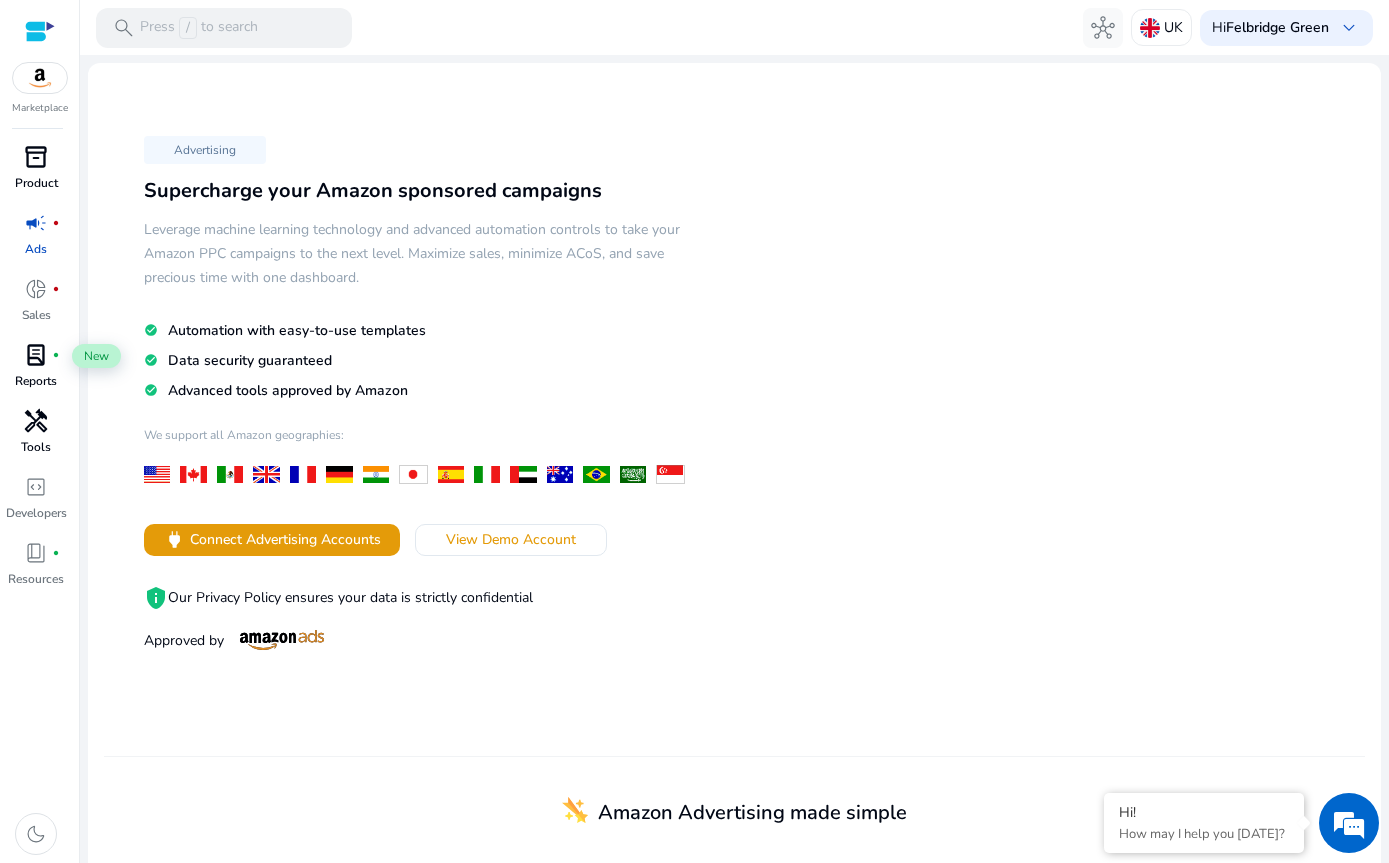 click on "inventory_2" at bounding box center [36, 157] 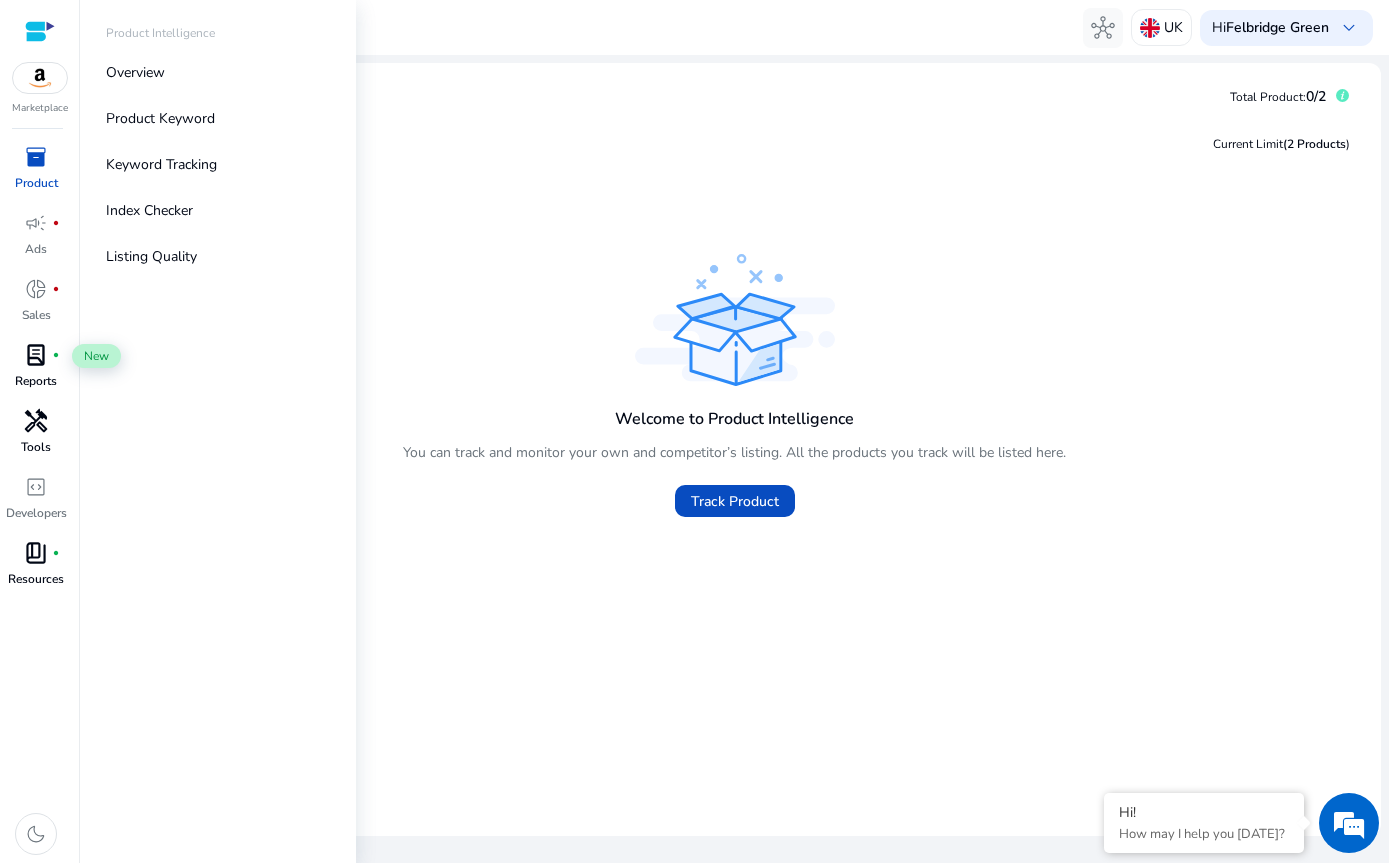 click on "Resources" at bounding box center [36, 579] 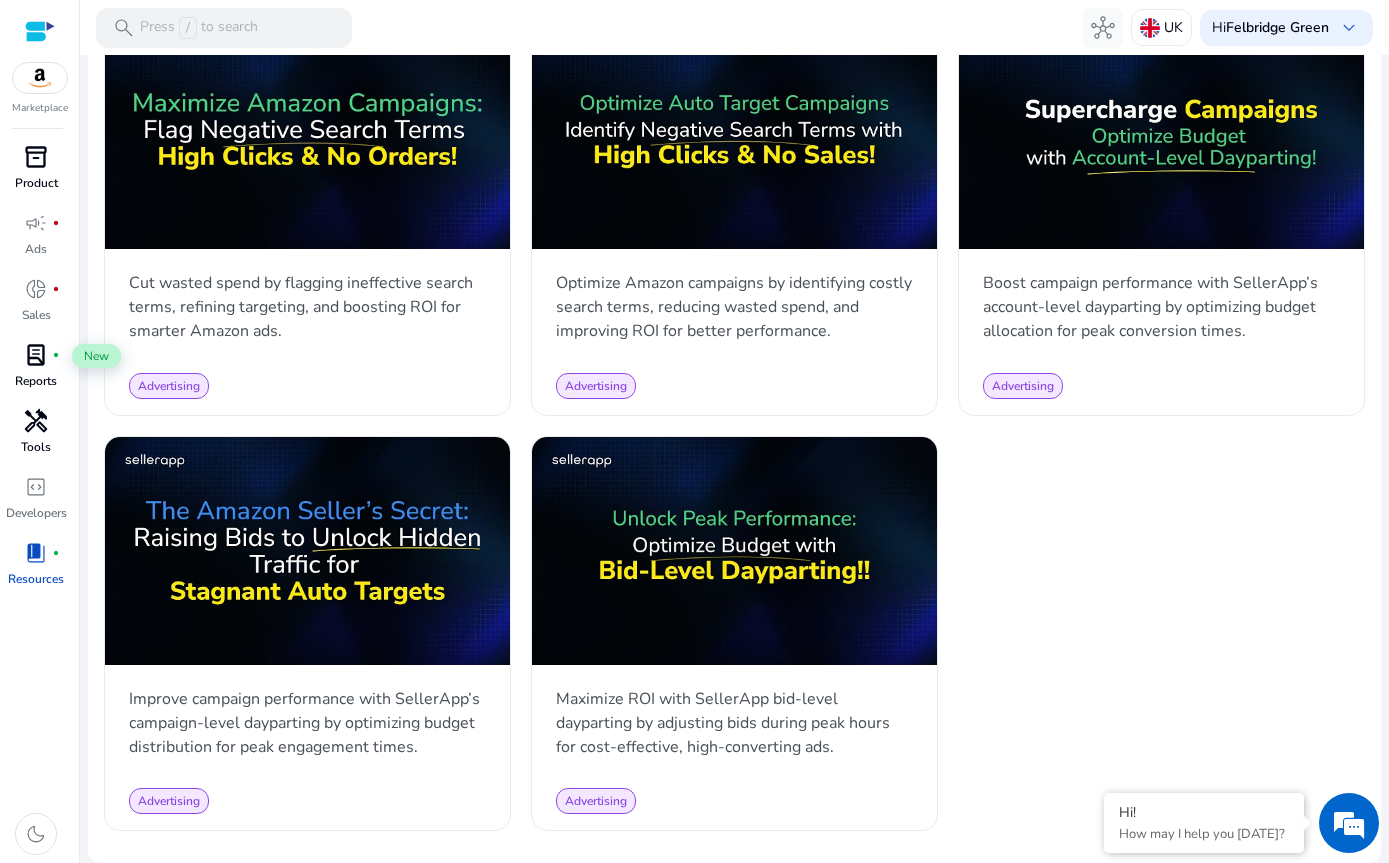 scroll, scrollTop: 2248, scrollLeft: 0, axis: vertical 